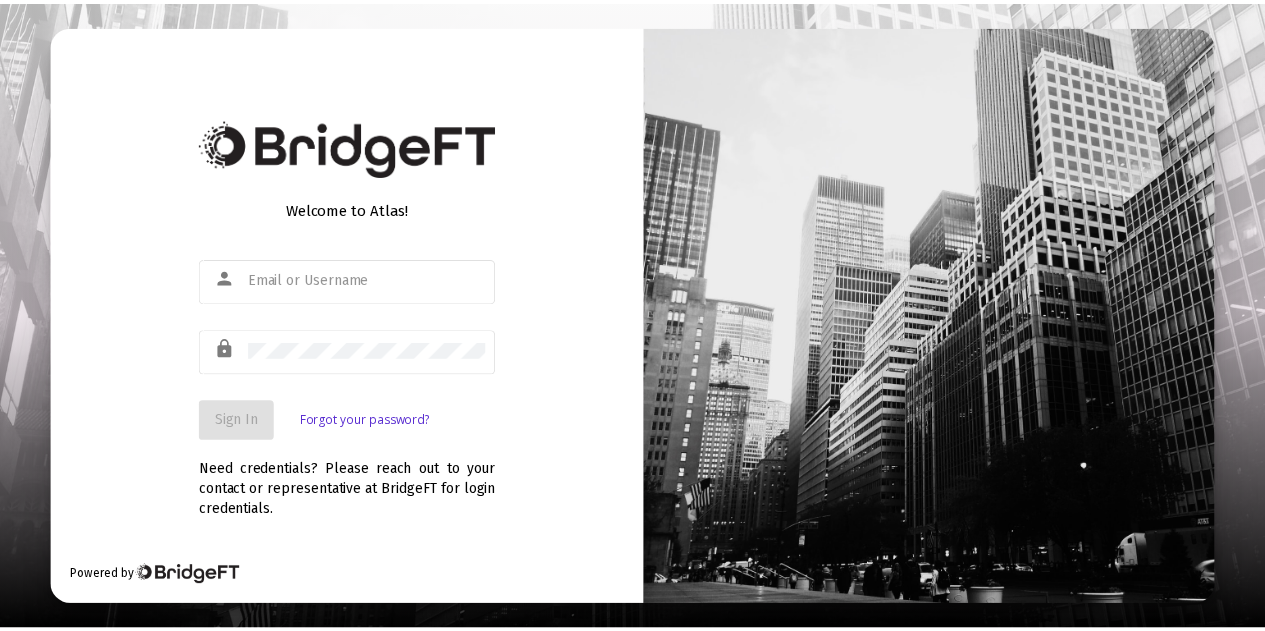 scroll, scrollTop: 0, scrollLeft: 0, axis: both 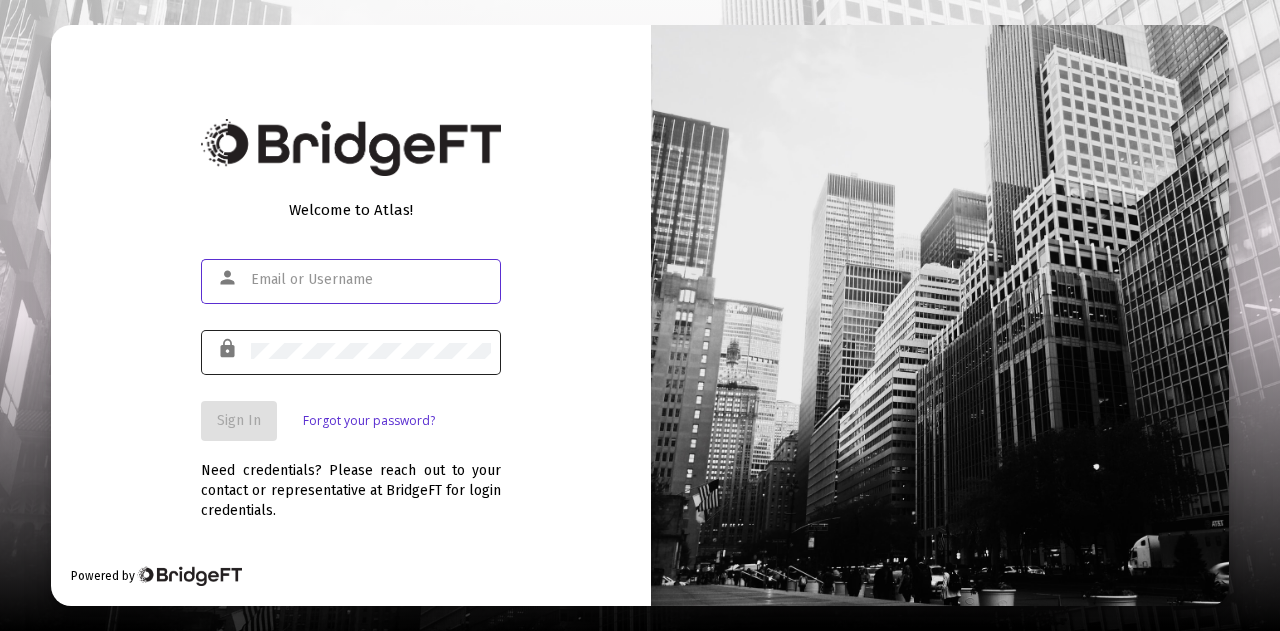 type on "[EMAIL]" 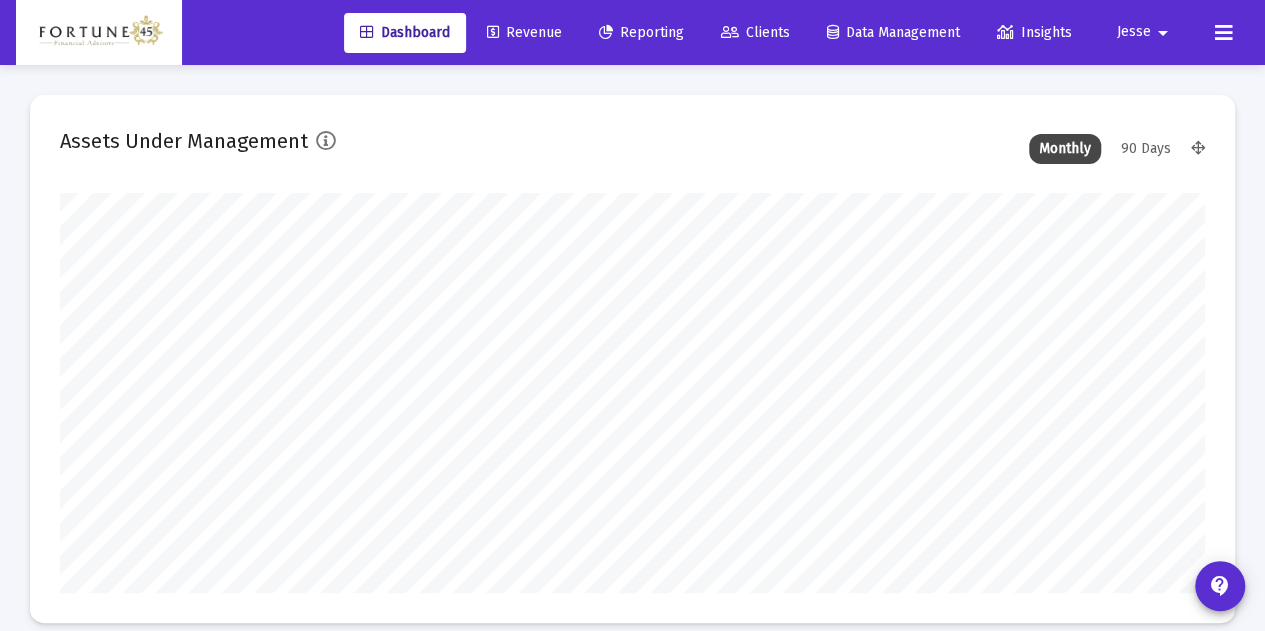 scroll, scrollTop: 999600, scrollLeft: 998855, axis: both 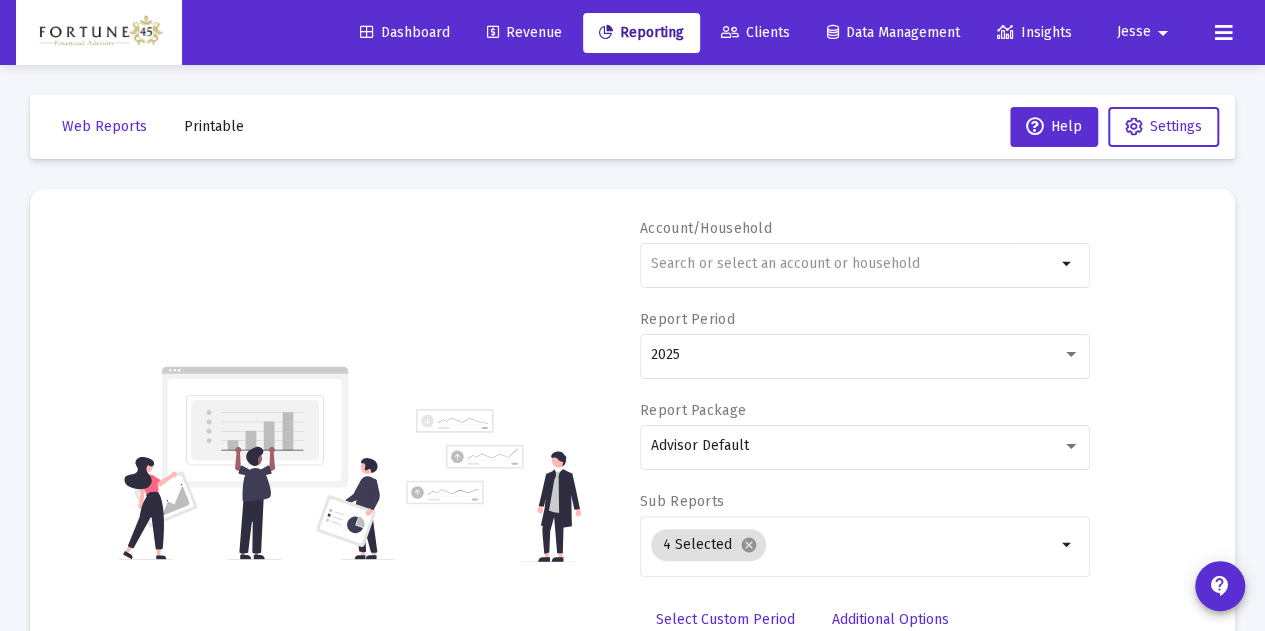 click on "Revenue" at bounding box center [524, 32] 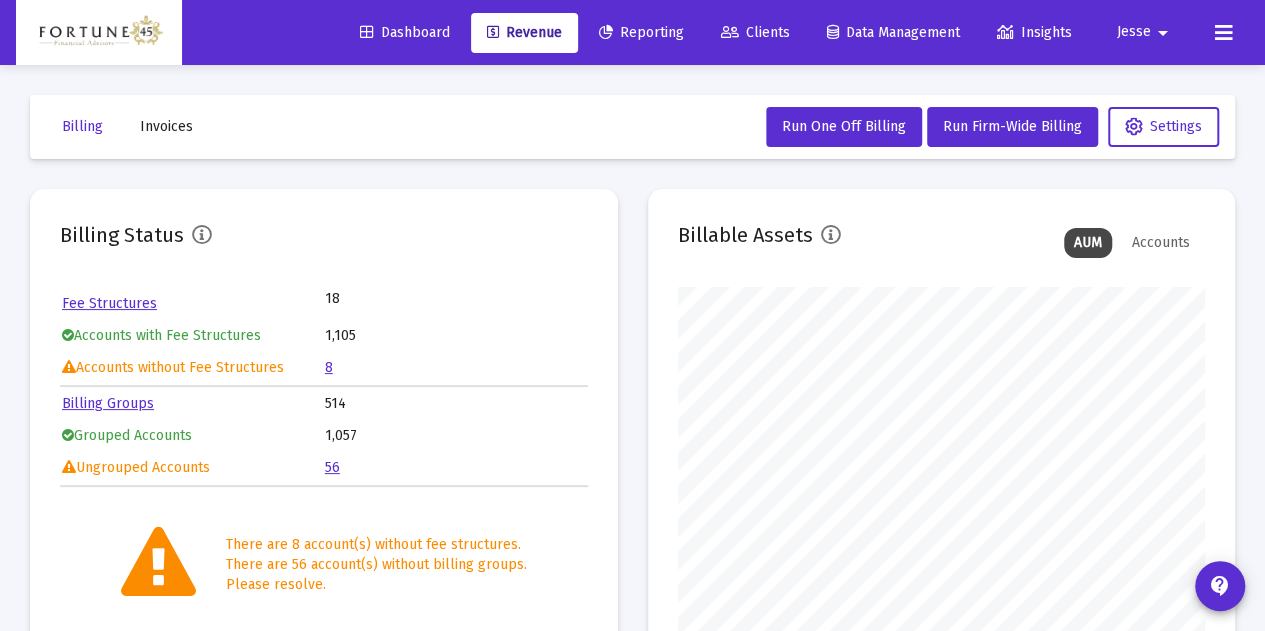 scroll, scrollTop: 999600, scrollLeft: 999472, axis: both 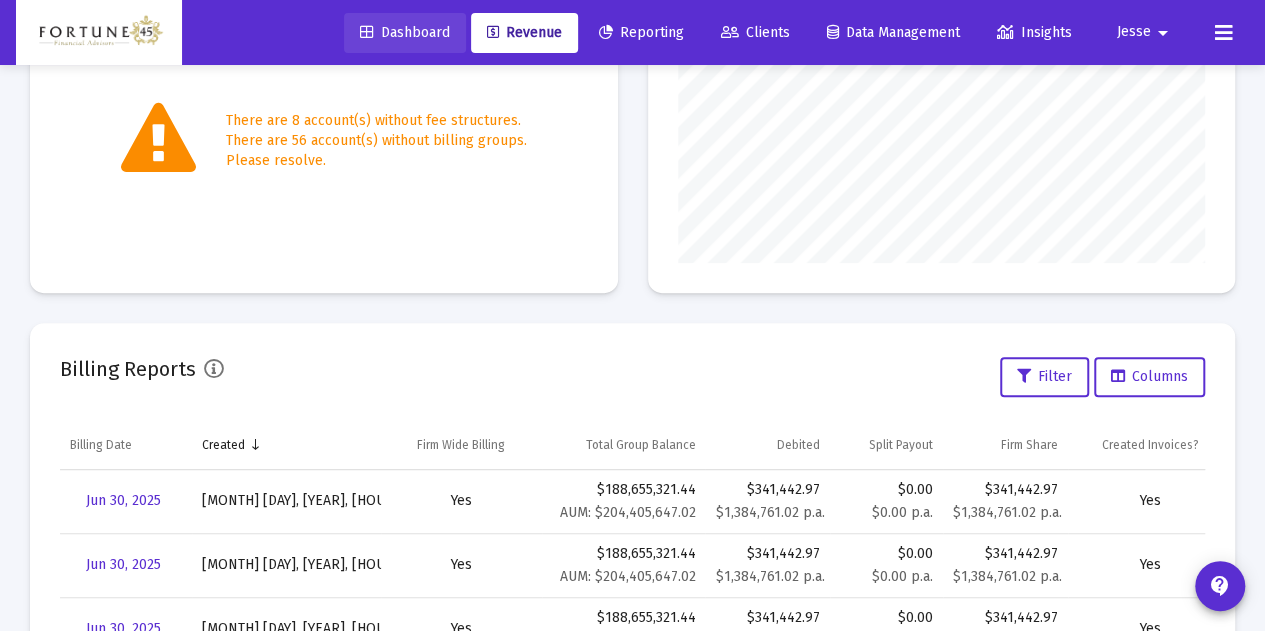 click on "Dashboard" at bounding box center (405, 32) 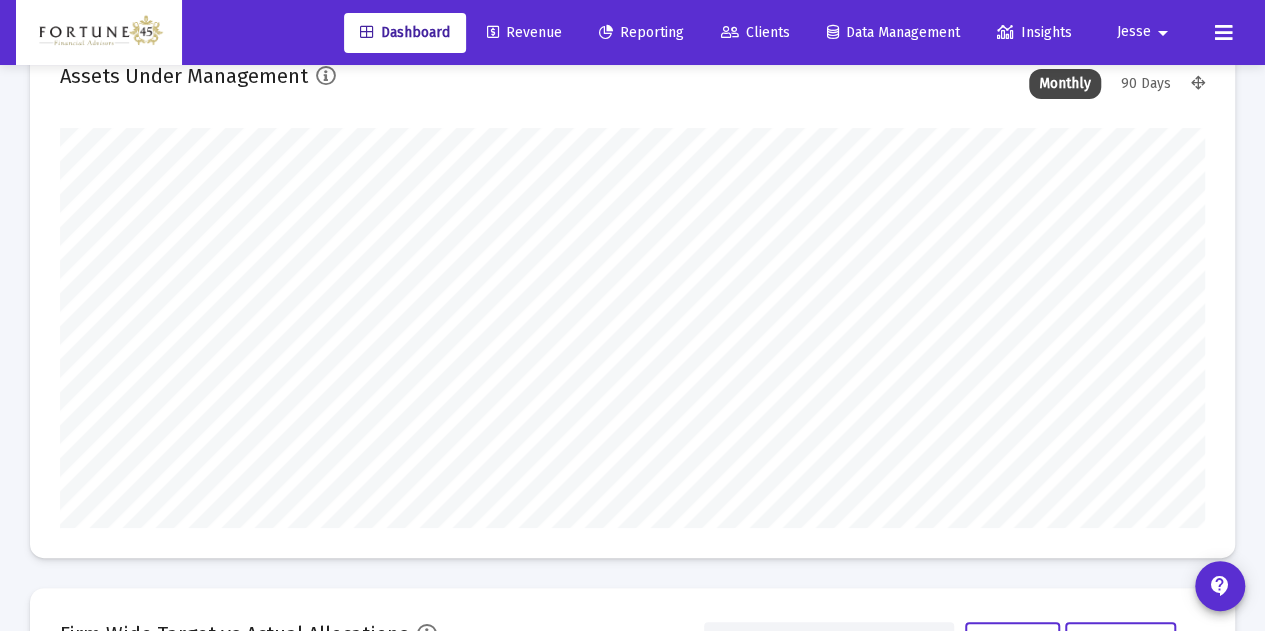 scroll, scrollTop: 0, scrollLeft: 0, axis: both 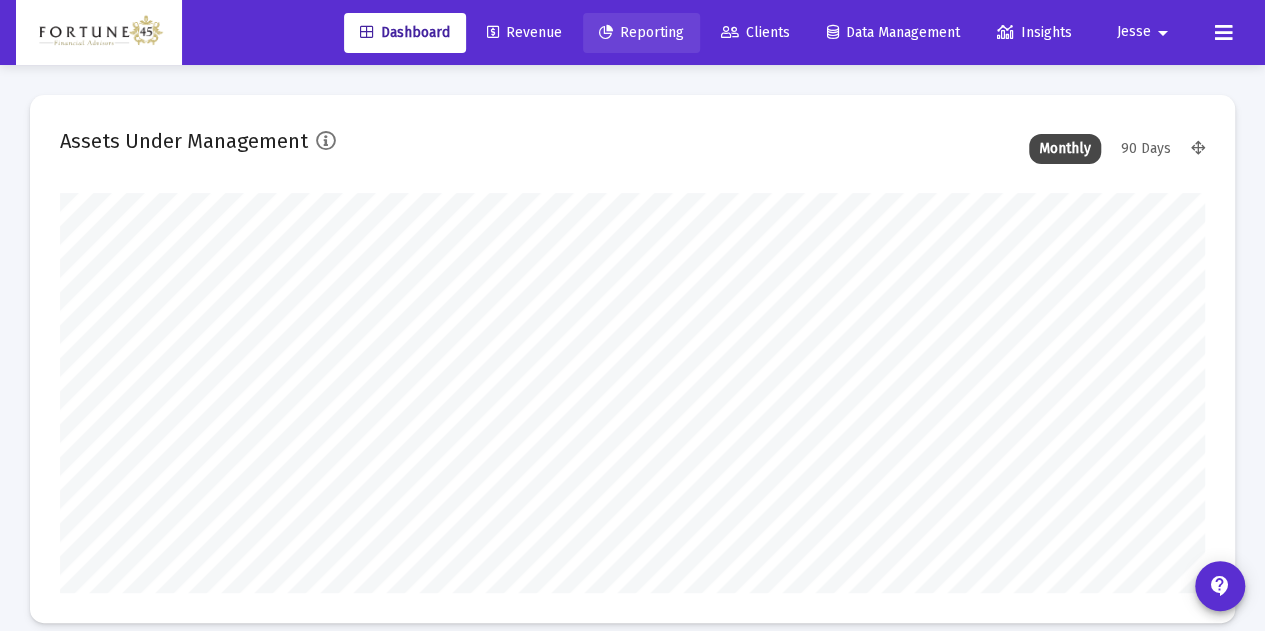 click on "Reporting" at bounding box center (641, 32) 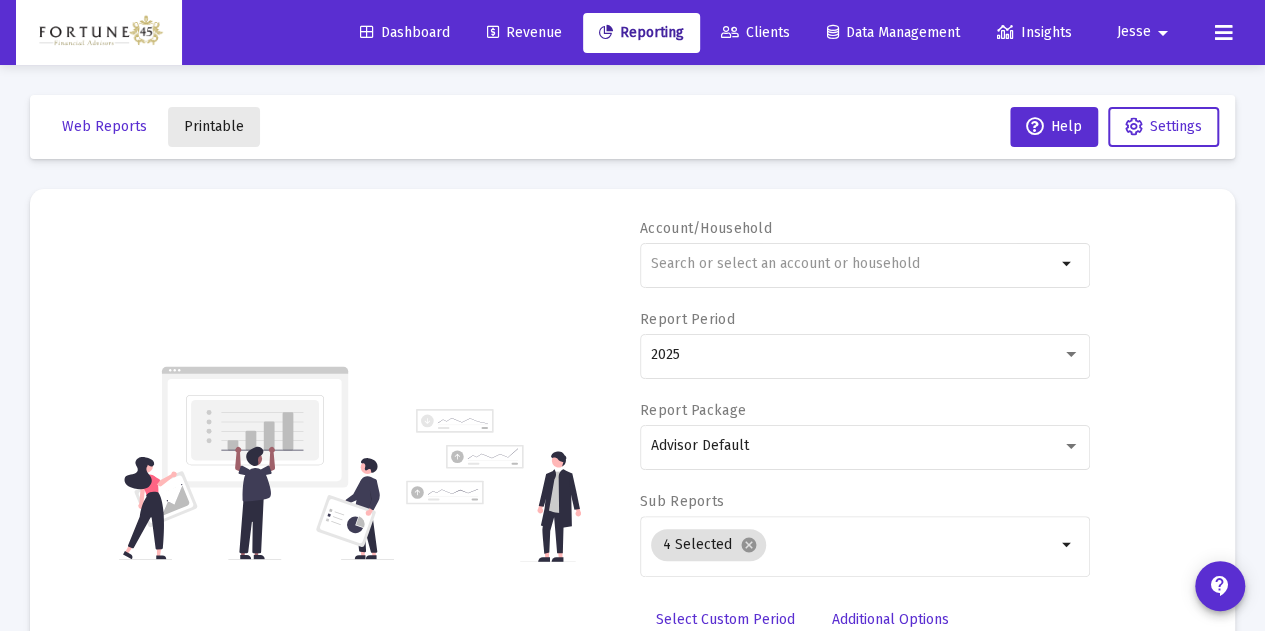 click on "Printable" at bounding box center (214, 127) 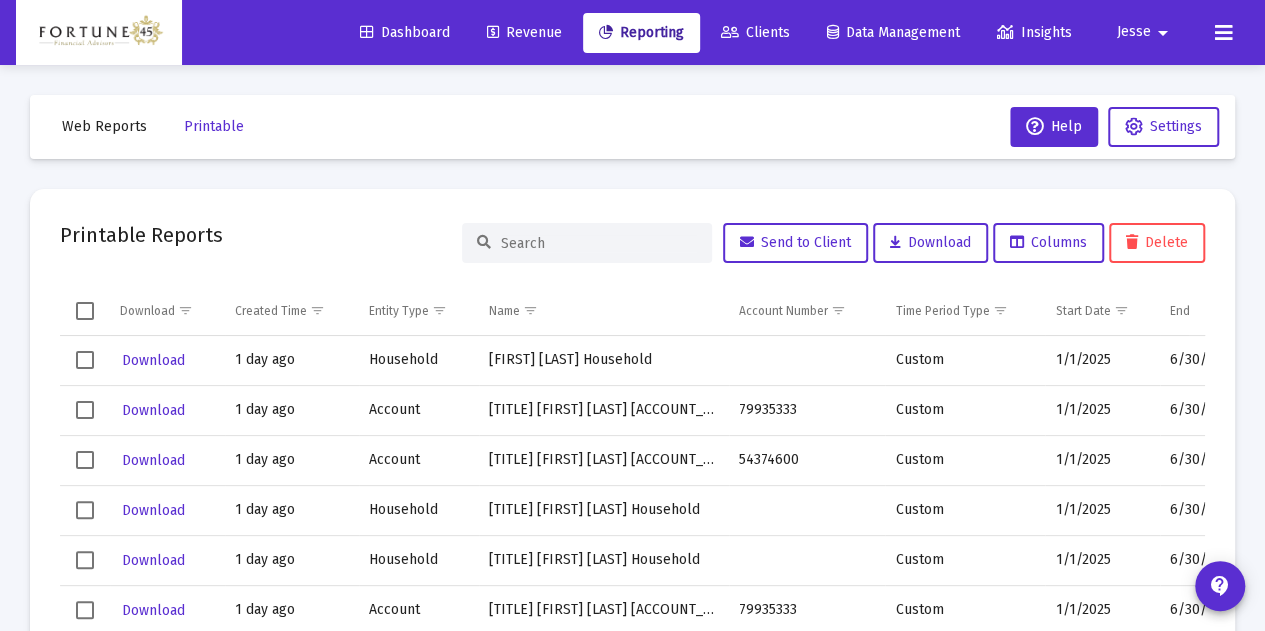 click on "Web Reports" at bounding box center [104, 126] 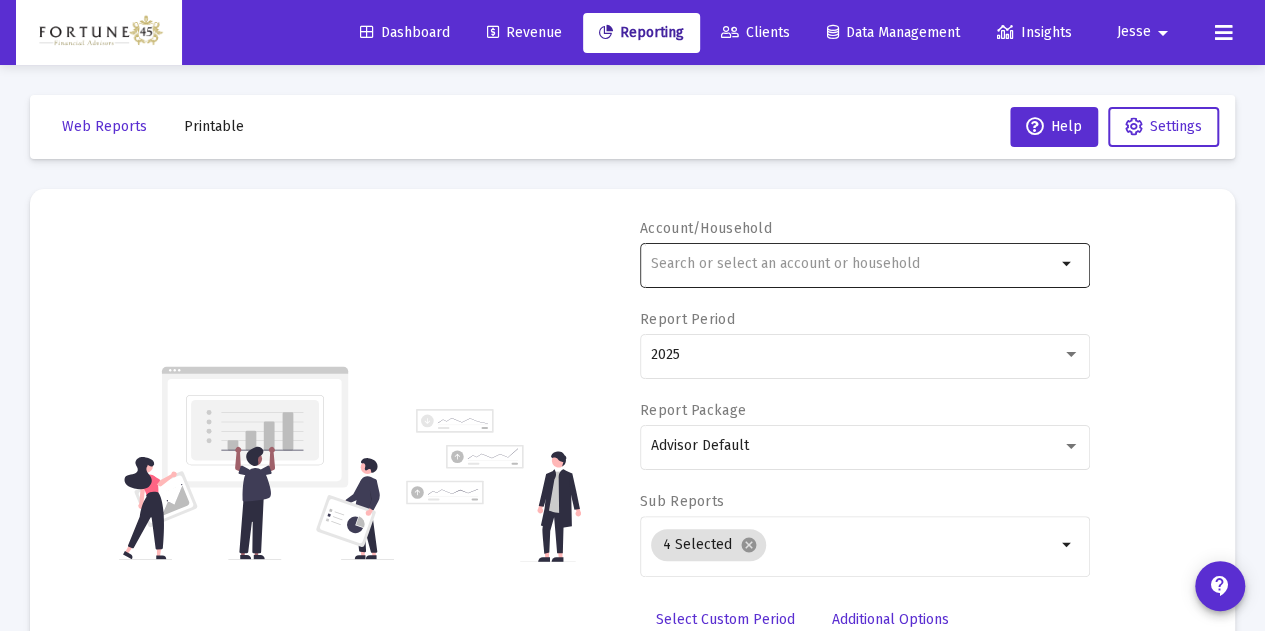 click at bounding box center (853, 263) 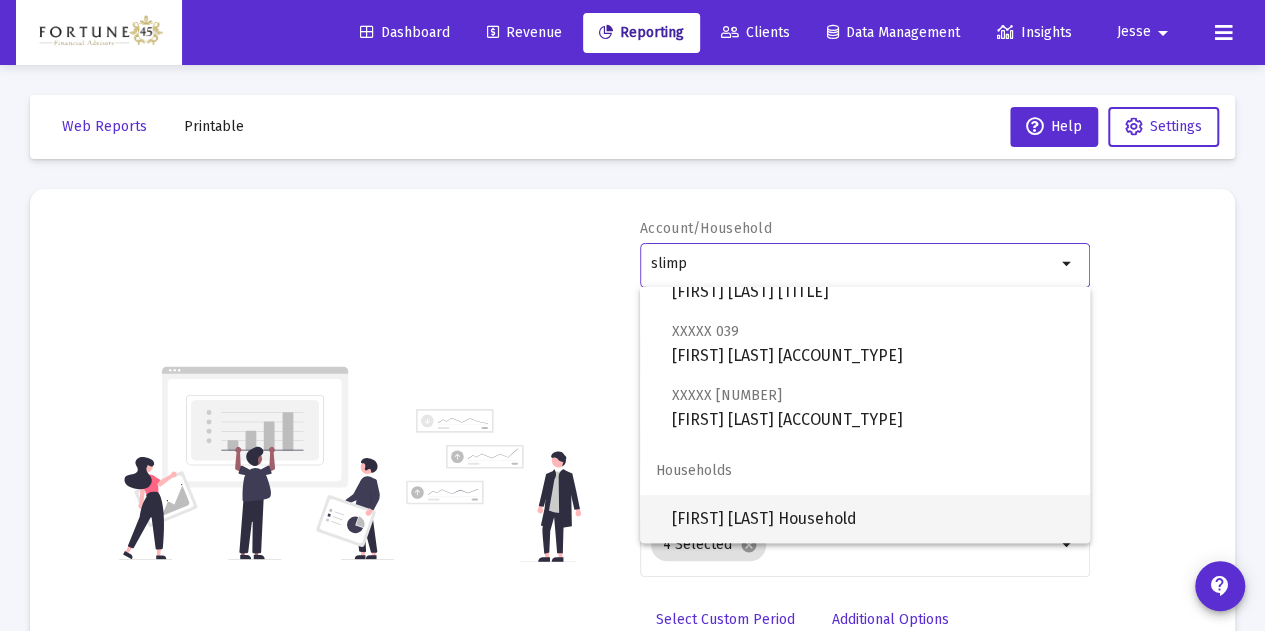 type on "slimp" 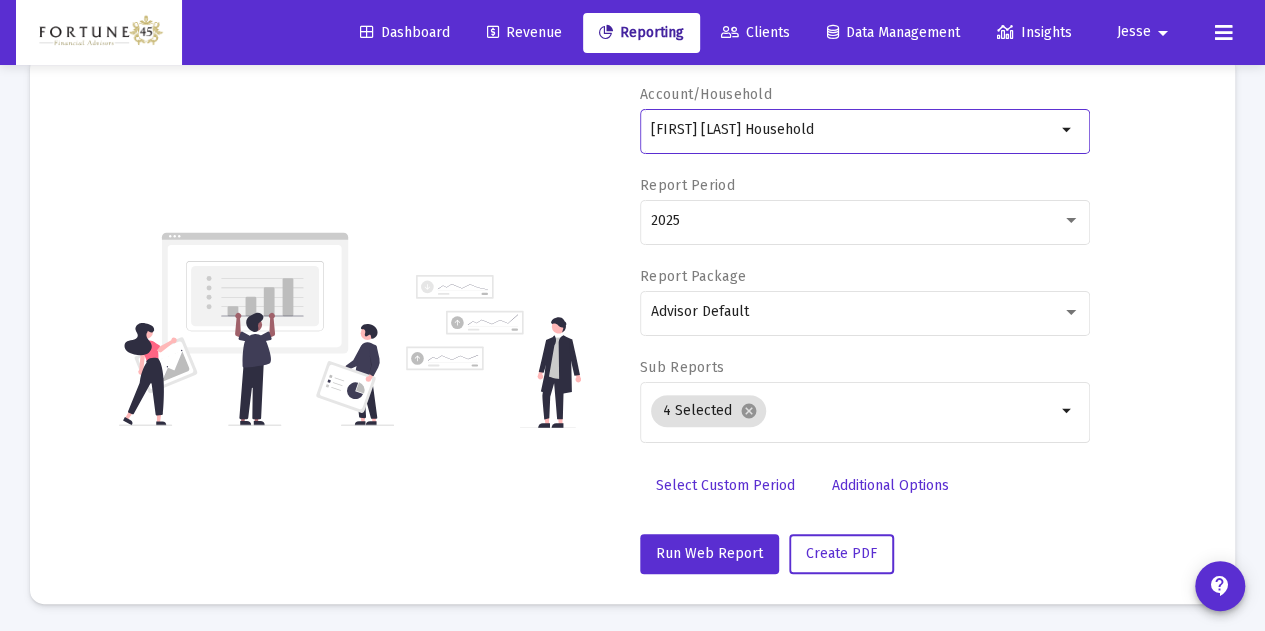 click on "Select Custom Period" at bounding box center (725, 485) 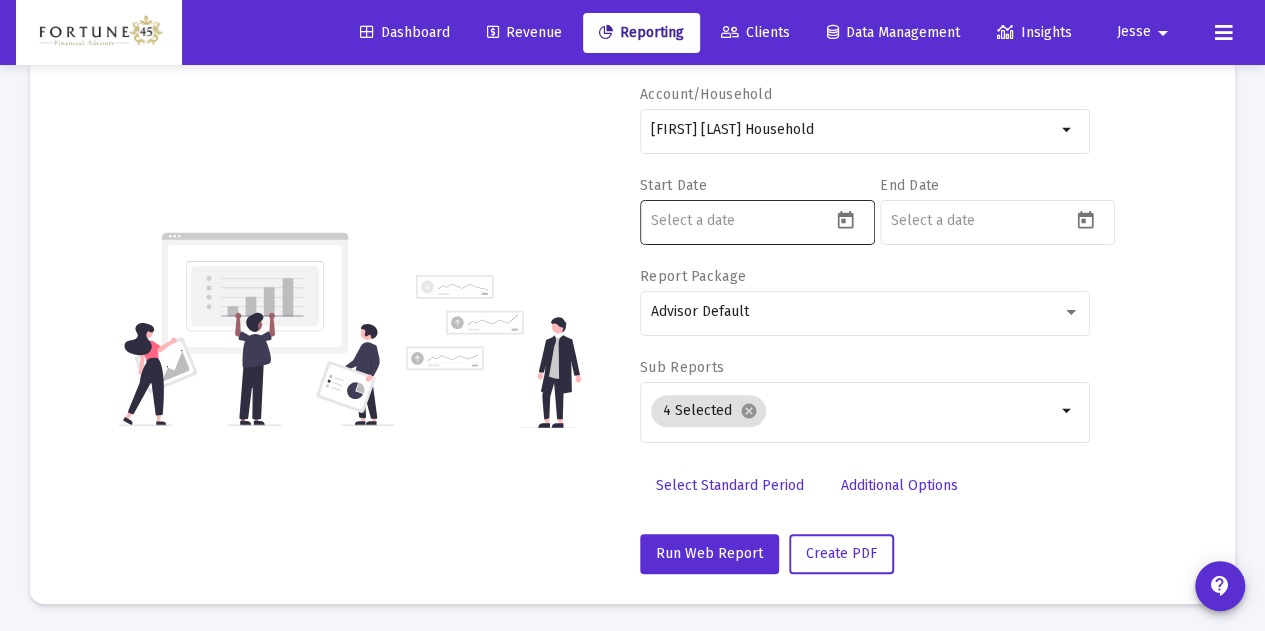click at bounding box center [845, 220] 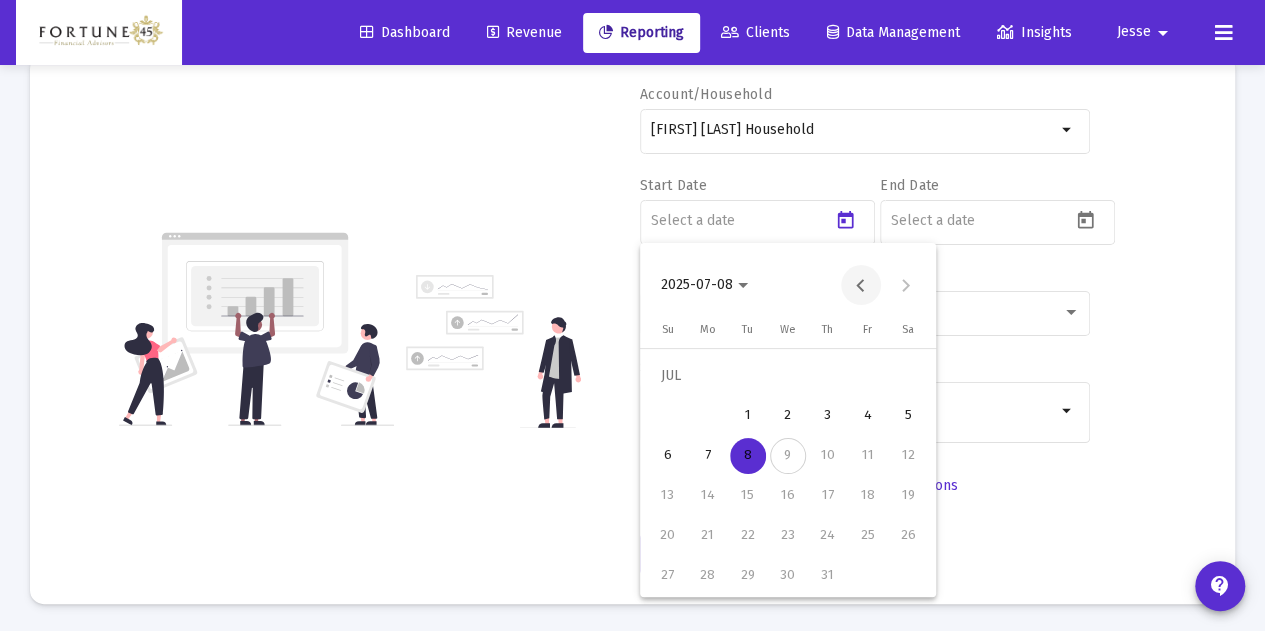 click at bounding box center [861, 285] 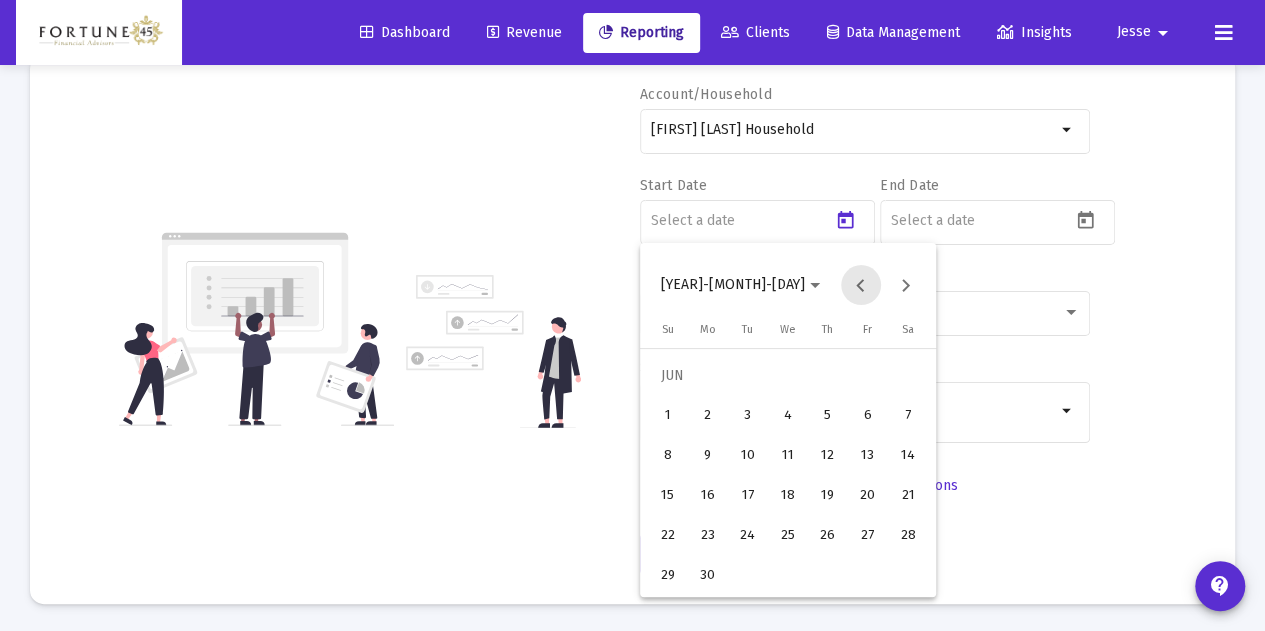 click at bounding box center (861, 285) 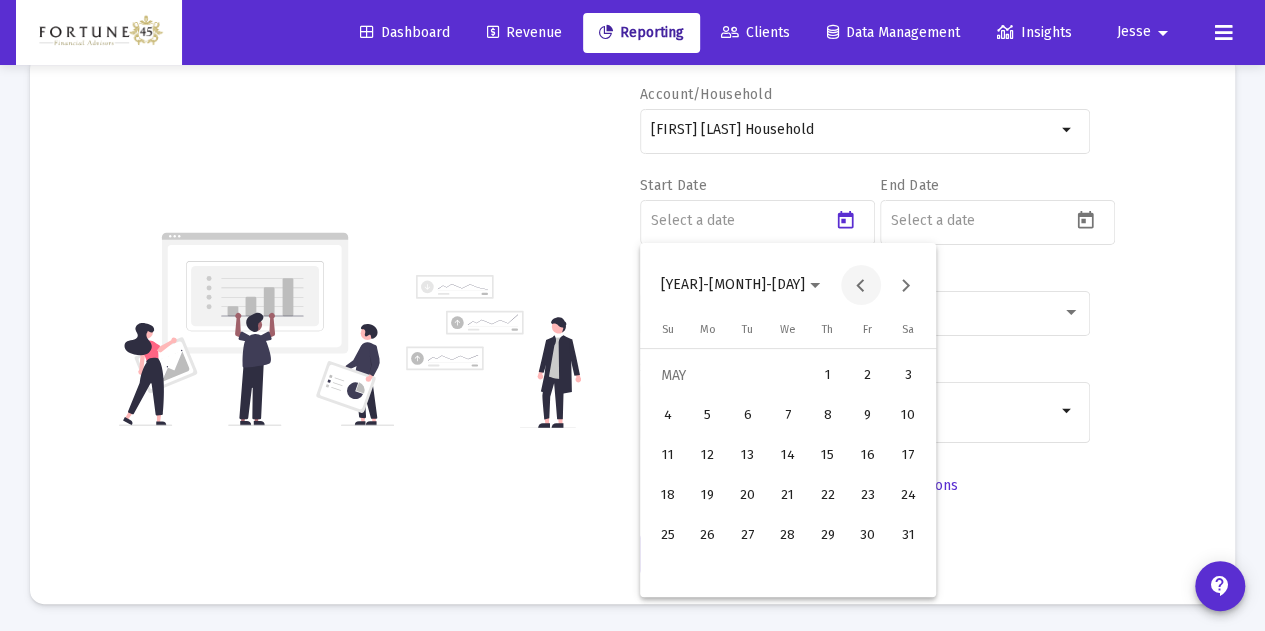 click at bounding box center [861, 285] 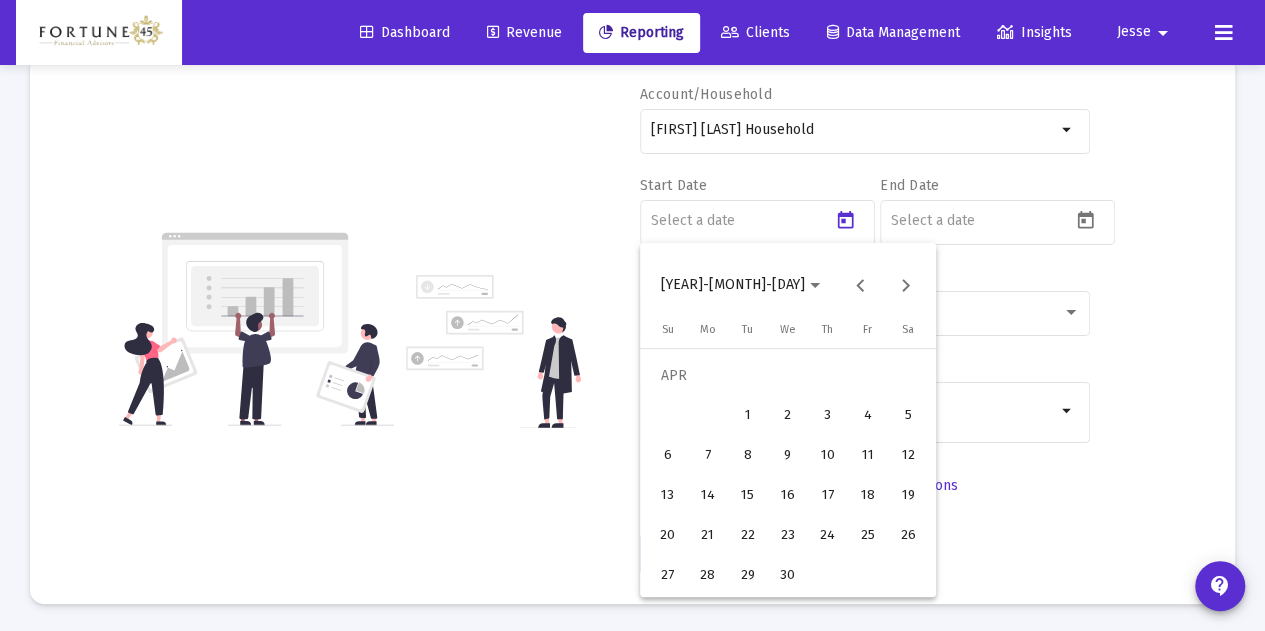 click on "1" at bounding box center [748, 416] 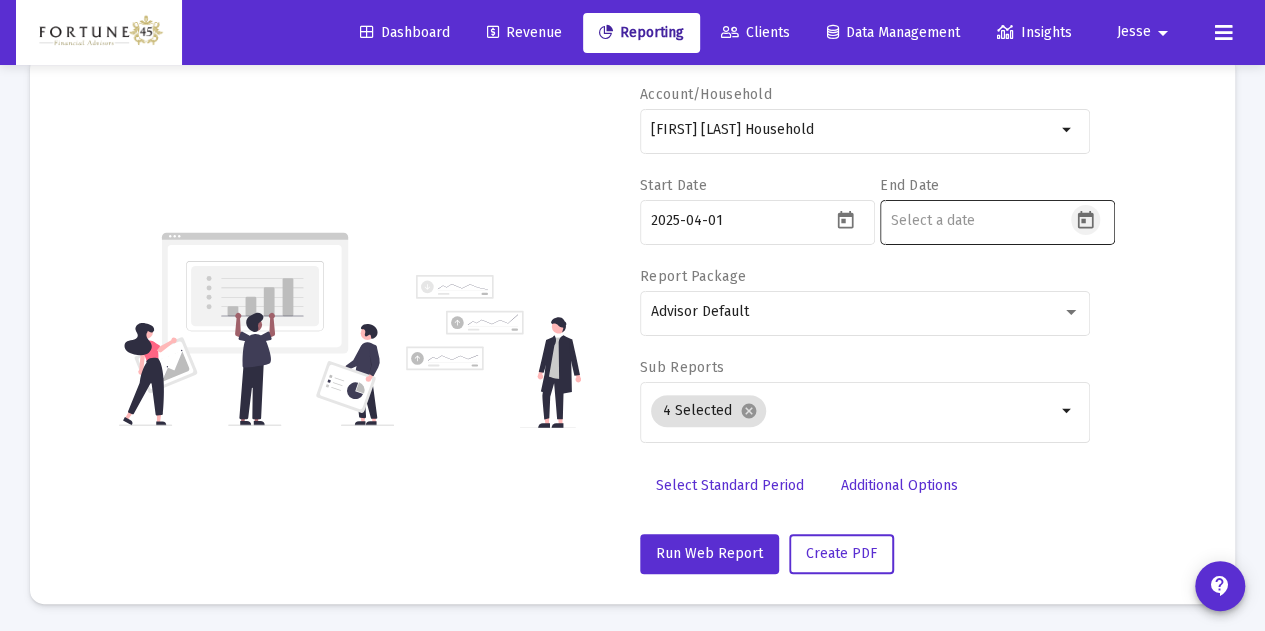 click at bounding box center (1085, 220) 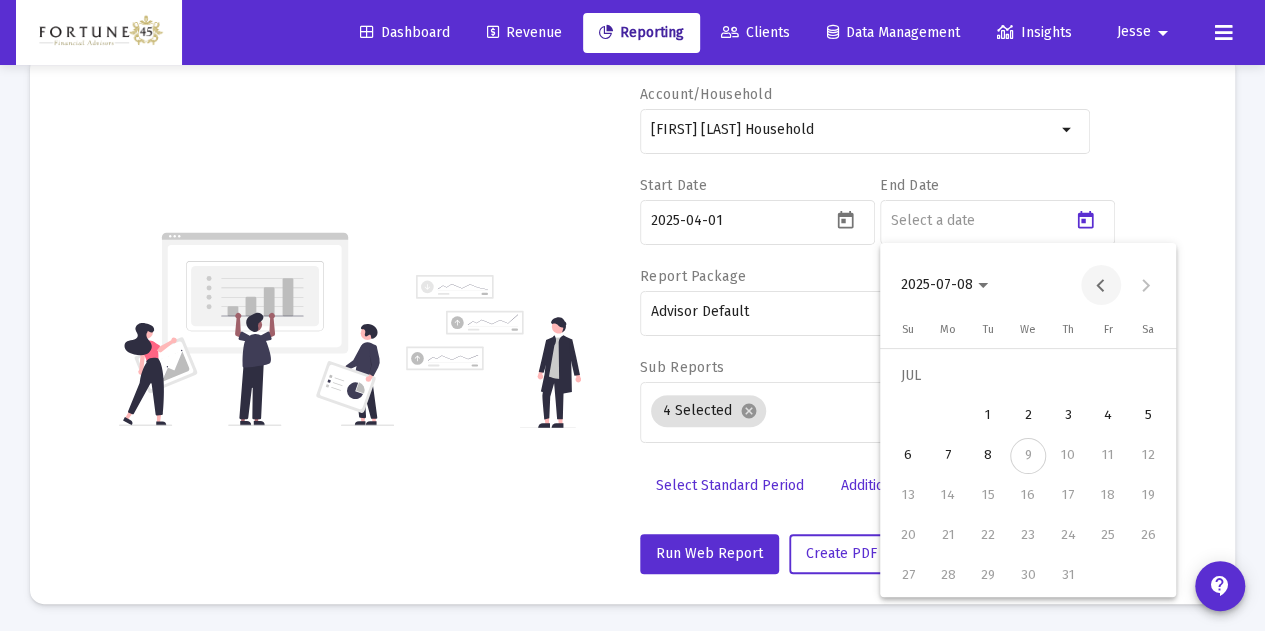 click at bounding box center (1101, 285) 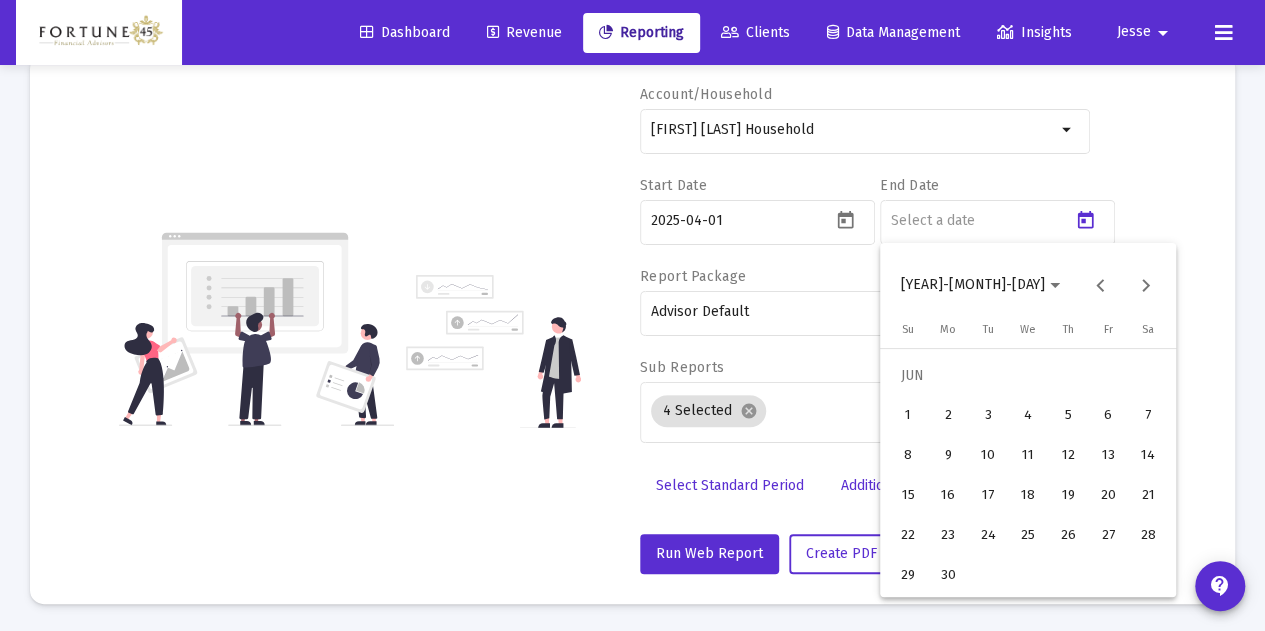 click on "30" at bounding box center [948, 576] 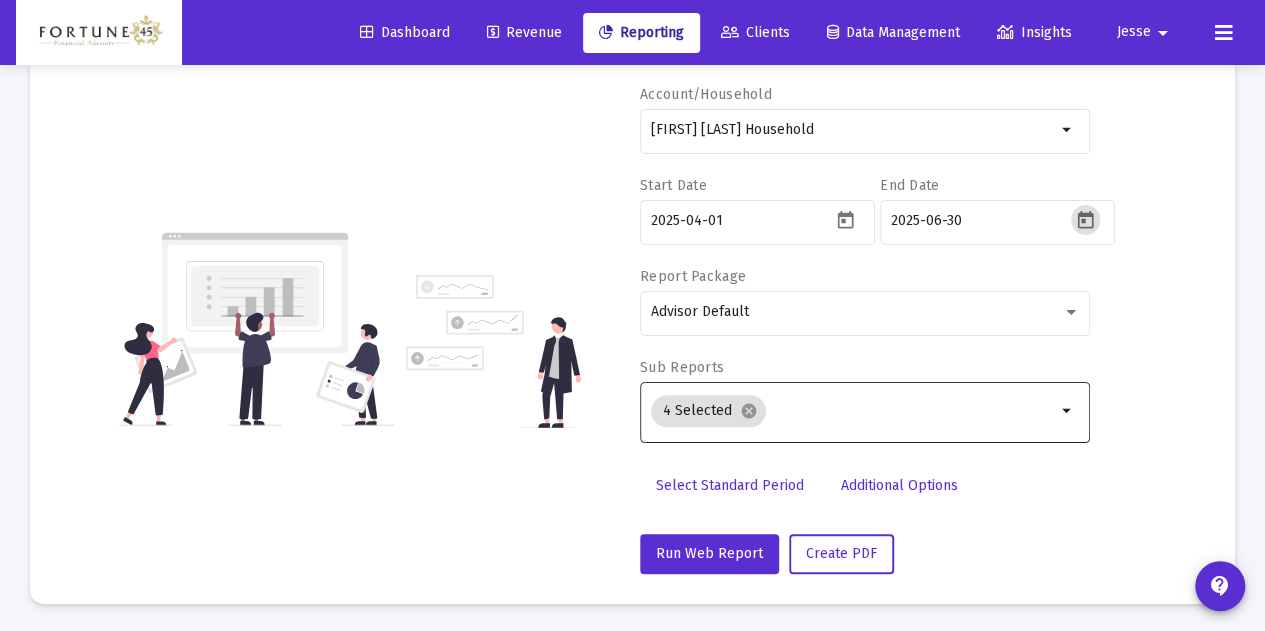 click at bounding box center (915, 411) 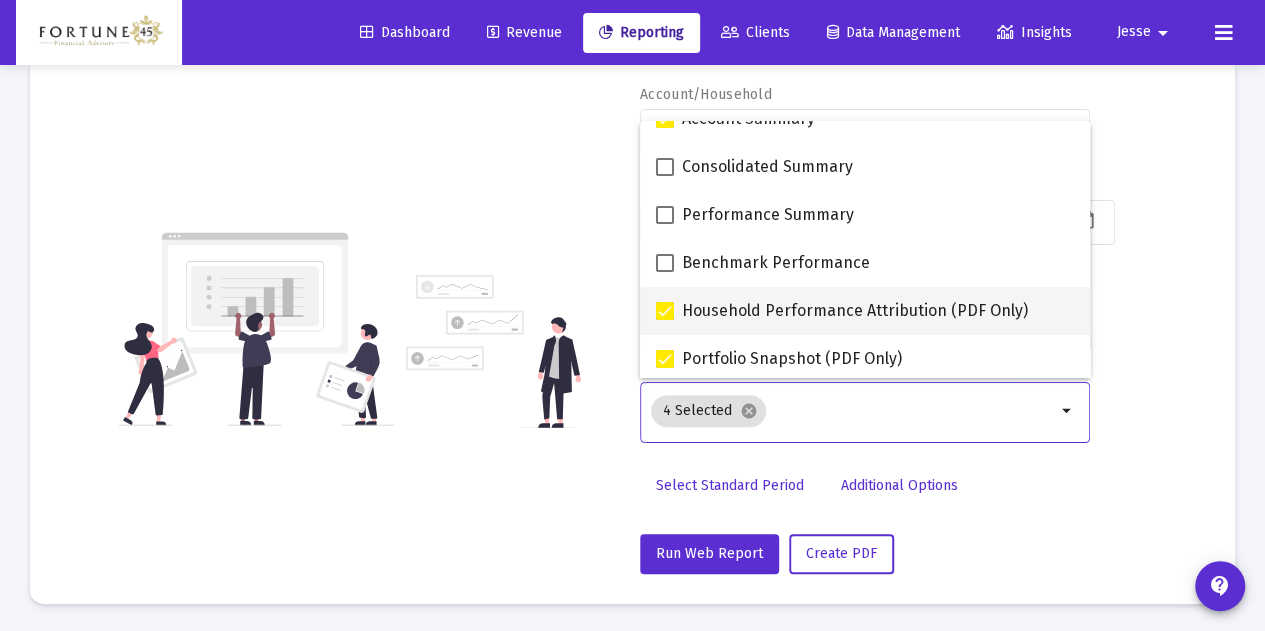 scroll, scrollTop: 0, scrollLeft: 0, axis: both 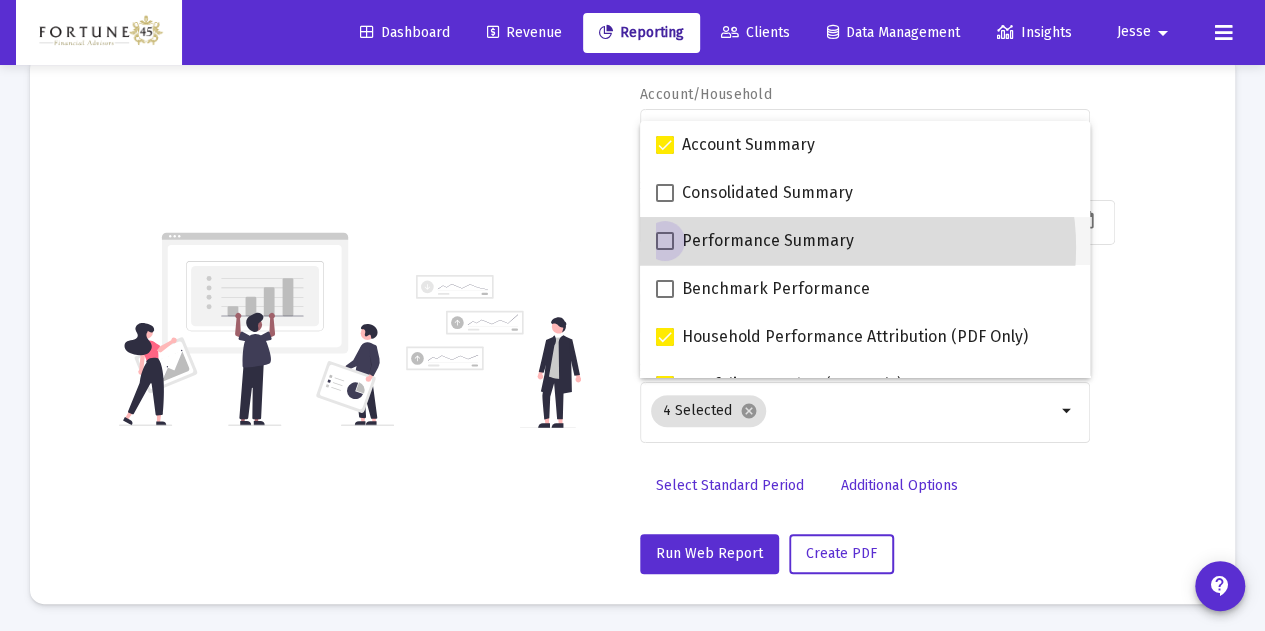 click on "Performance Summary" at bounding box center [768, 241] 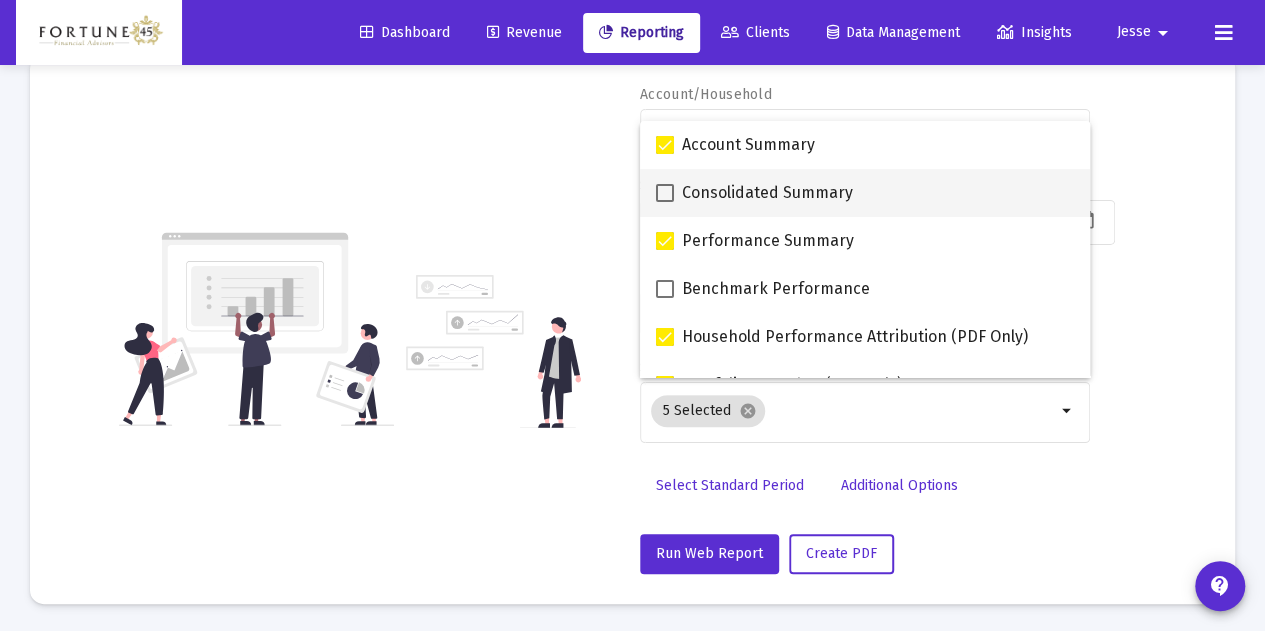 click on "Consolidated Summary" at bounding box center (767, 193) 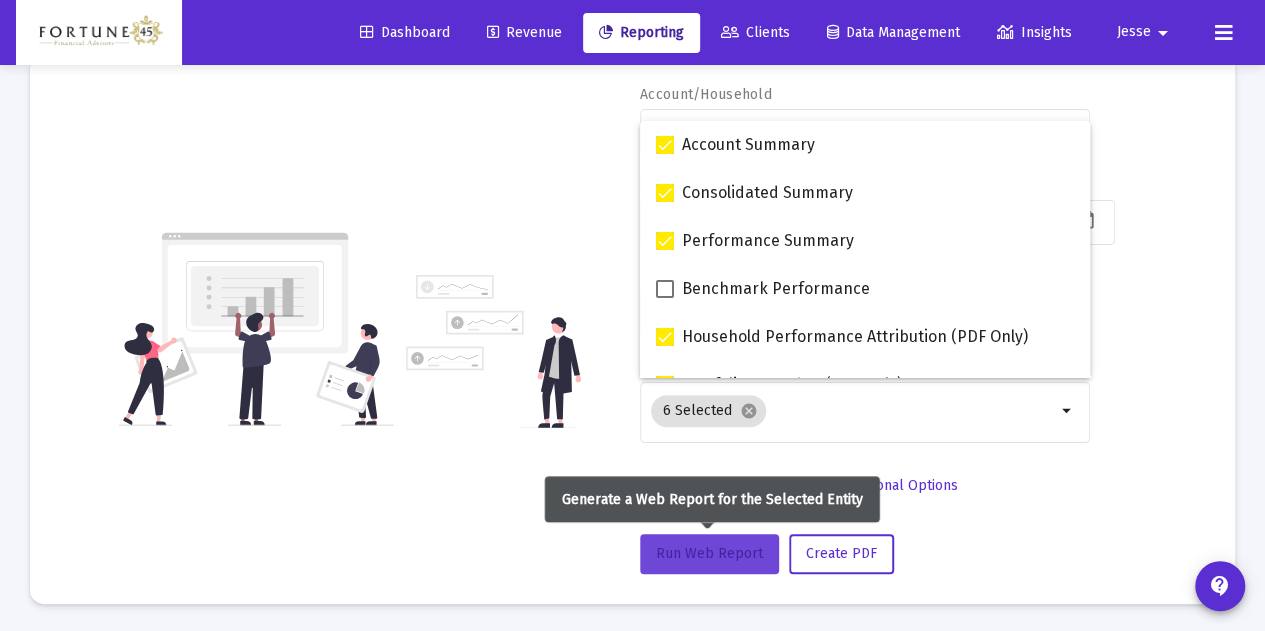 click on "Run Web Report" at bounding box center [709, 554] 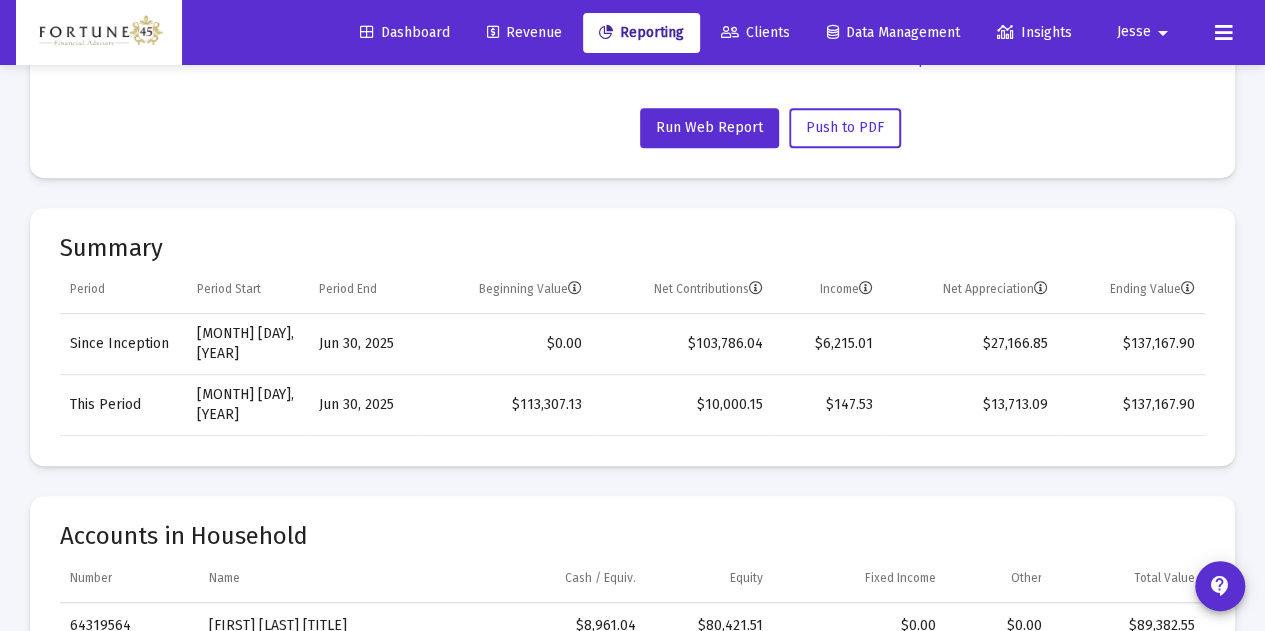 scroll, scrollTop: 330, scrollLeft: 0, axis: vertical 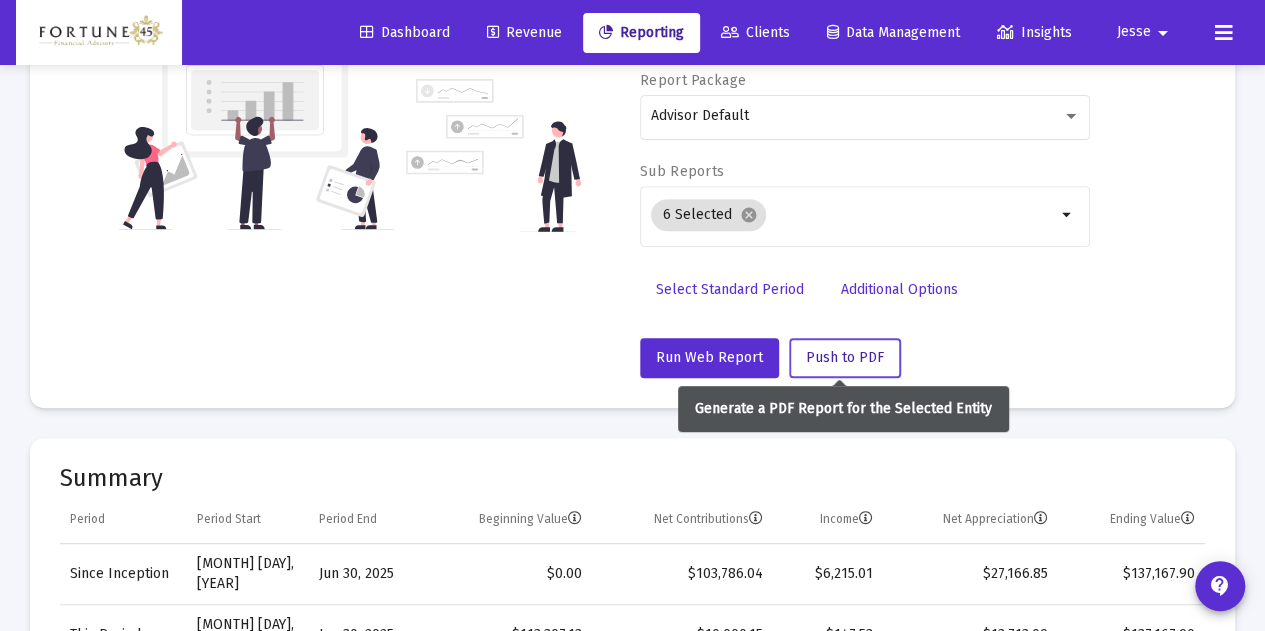 click on "Push to PDF" at bounding box center [845, 358] 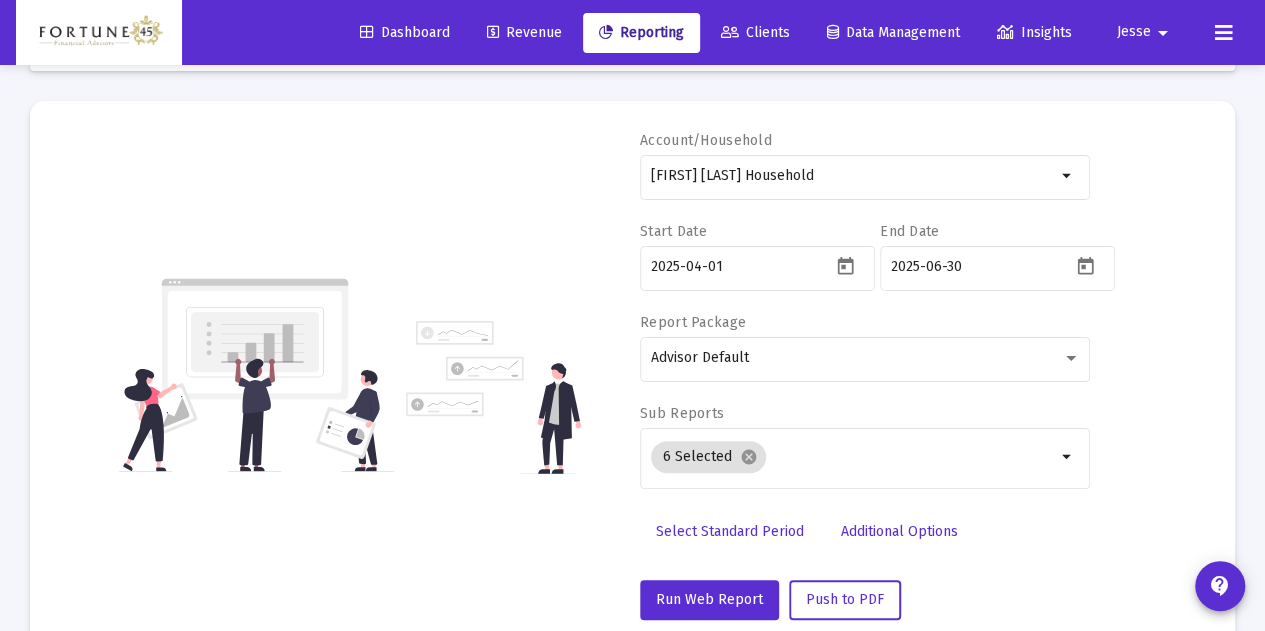 scroll, scrollTop: 0, scrollLeft: 0, axis: both 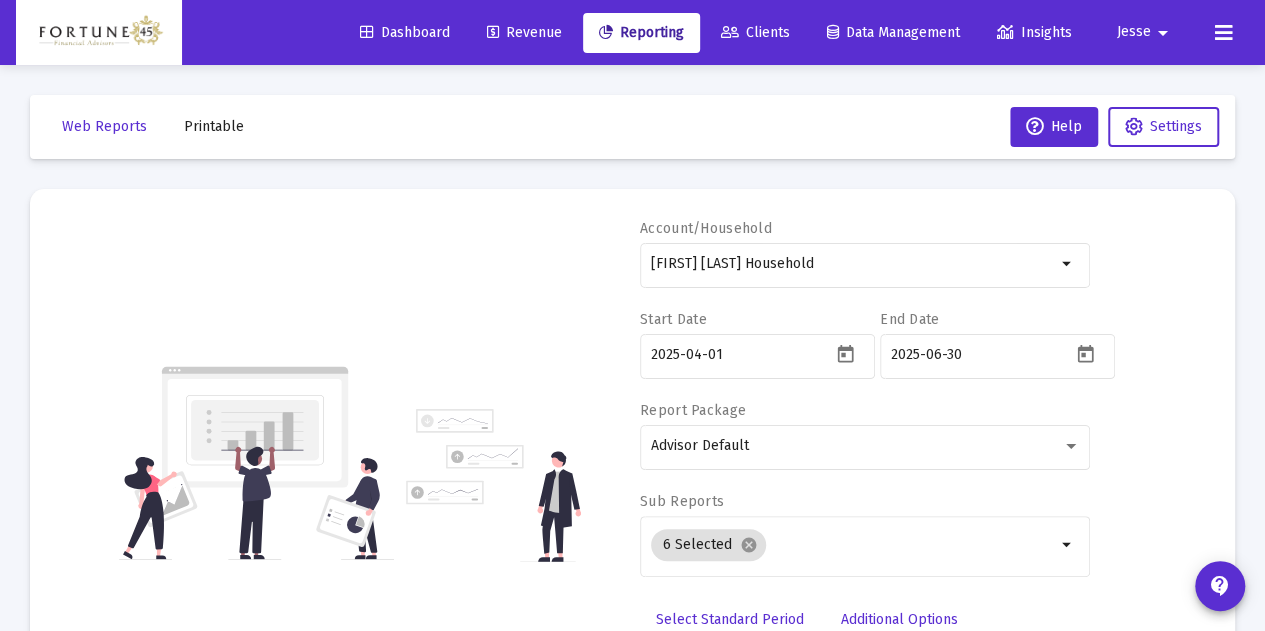 click on "Printable" at bounding box center (104, 126) 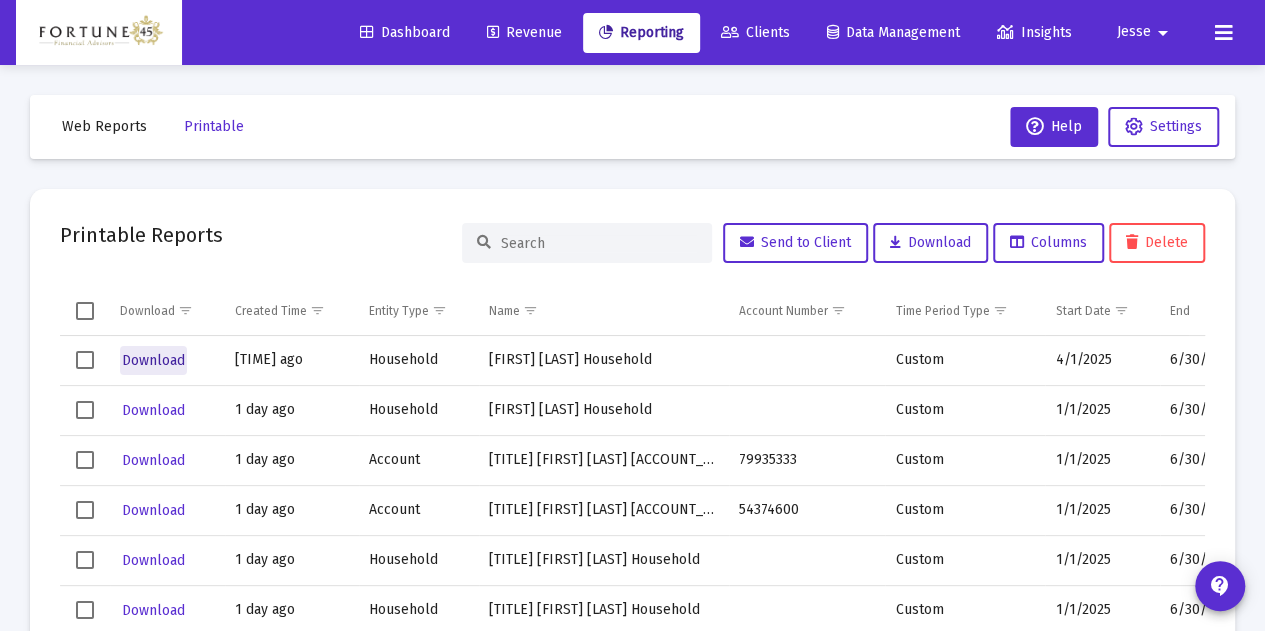 click on "Download" at bounding box center [153, 360] 